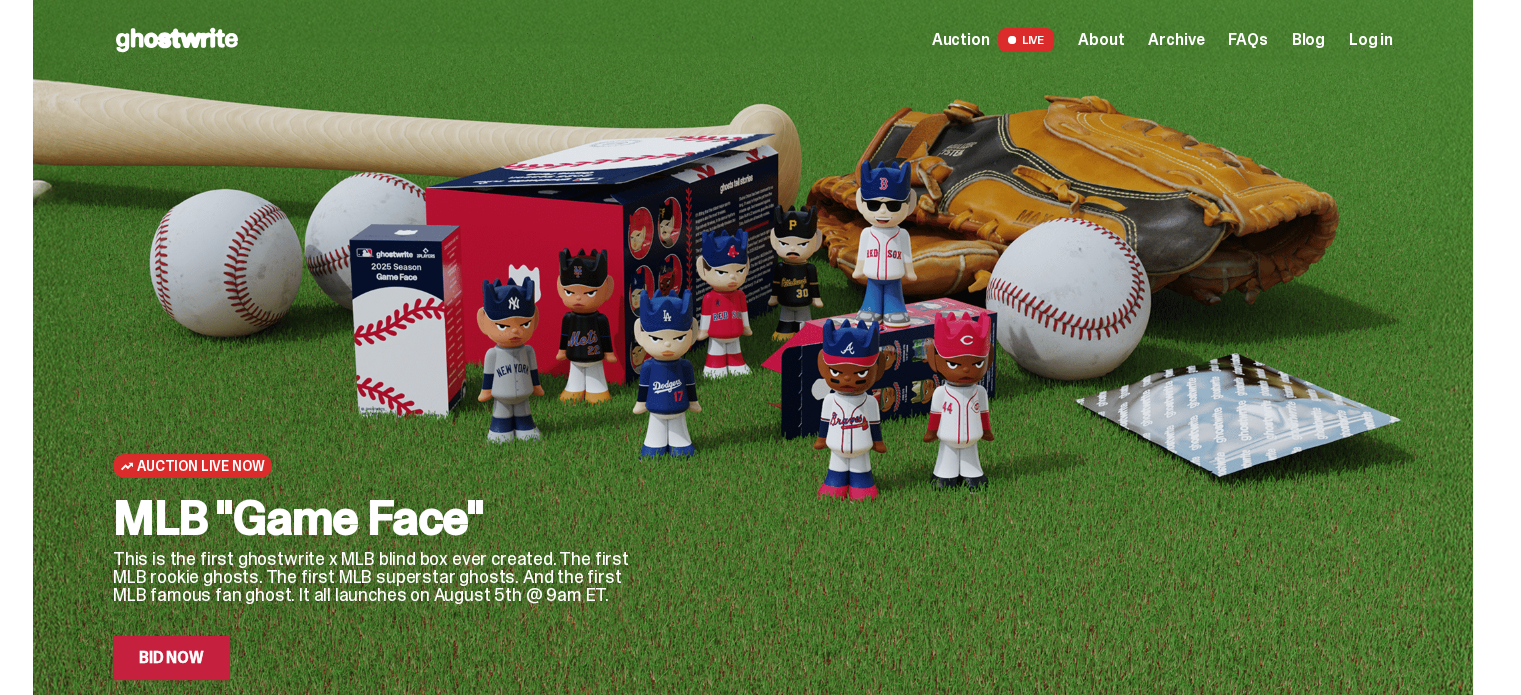 scroll, scrollTop: 200, scrollLeft: 0, axis: vertical 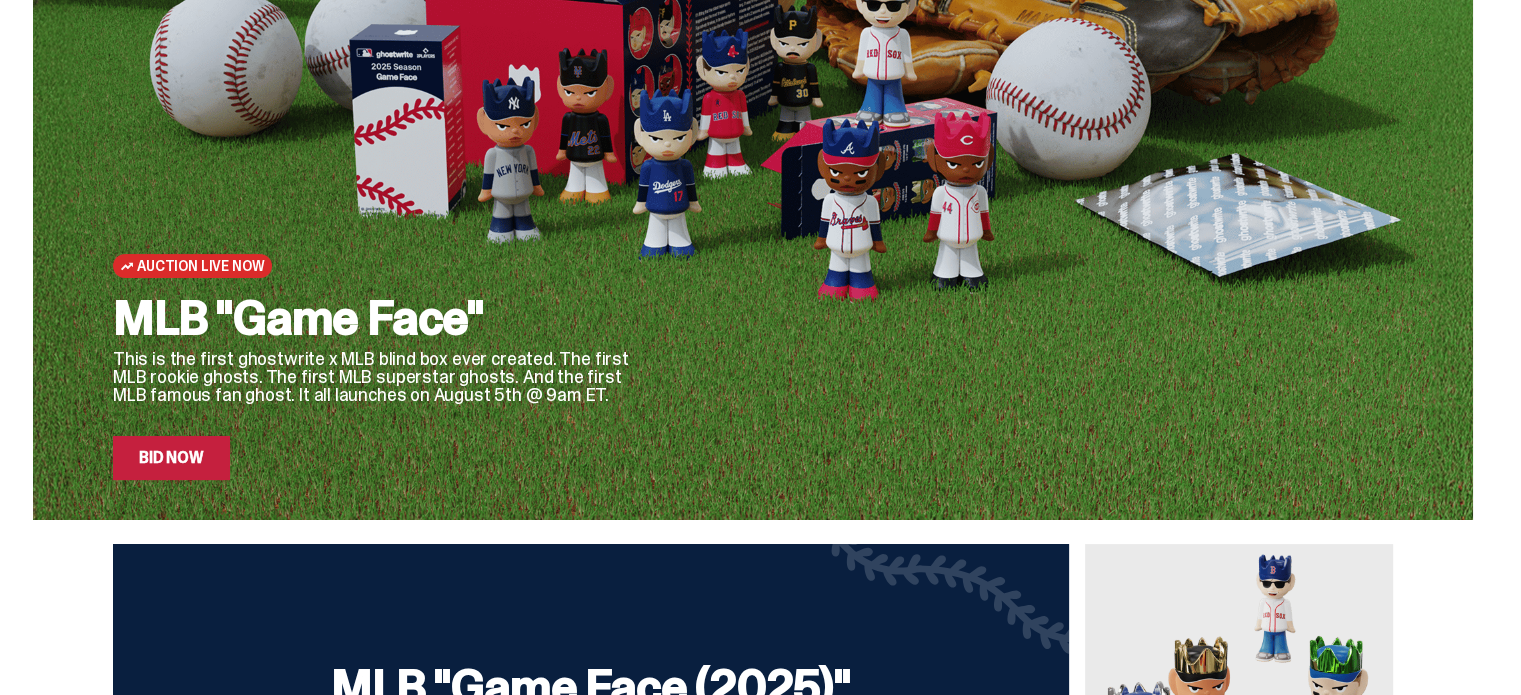 click on "Bid Now" at bounding box center (171, 458) 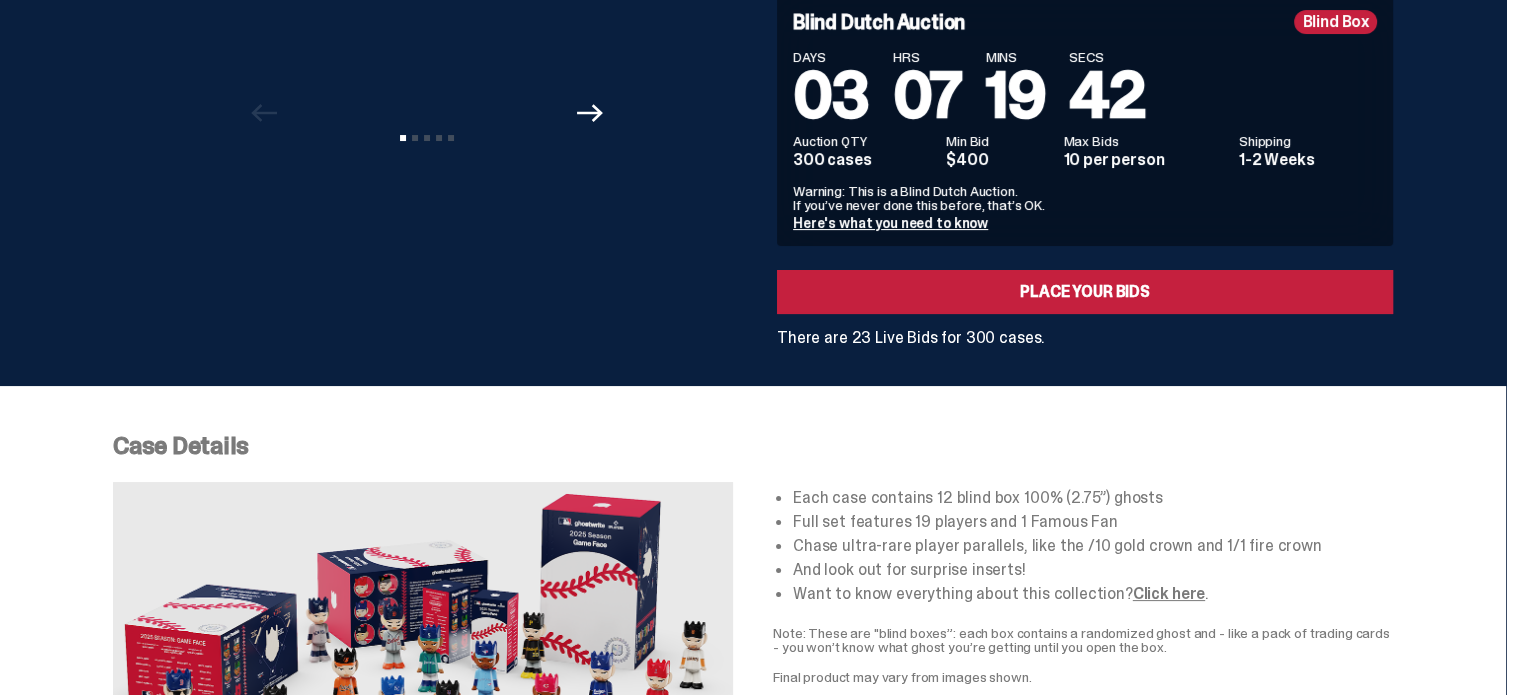 scroll, scrollTop: 0, scrollLeft: 0, axis: both 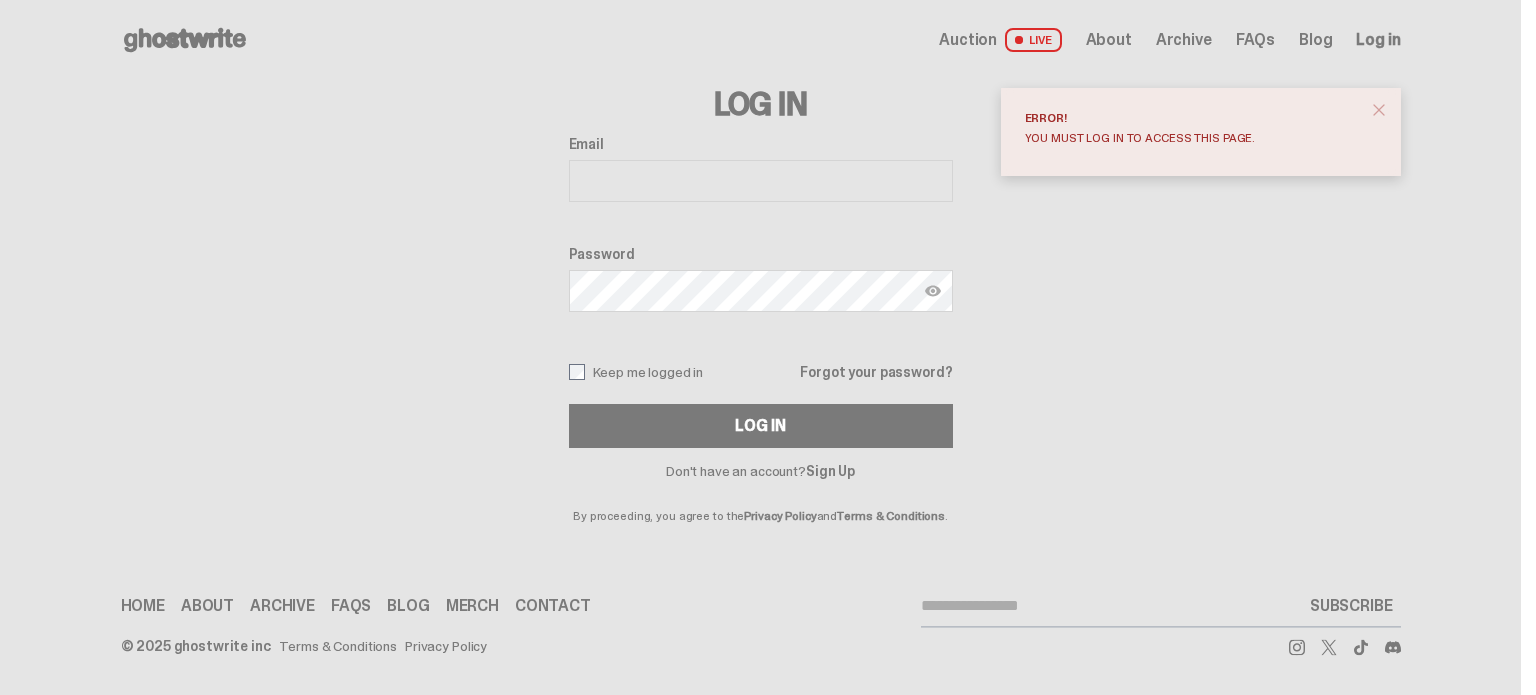type on "**********" 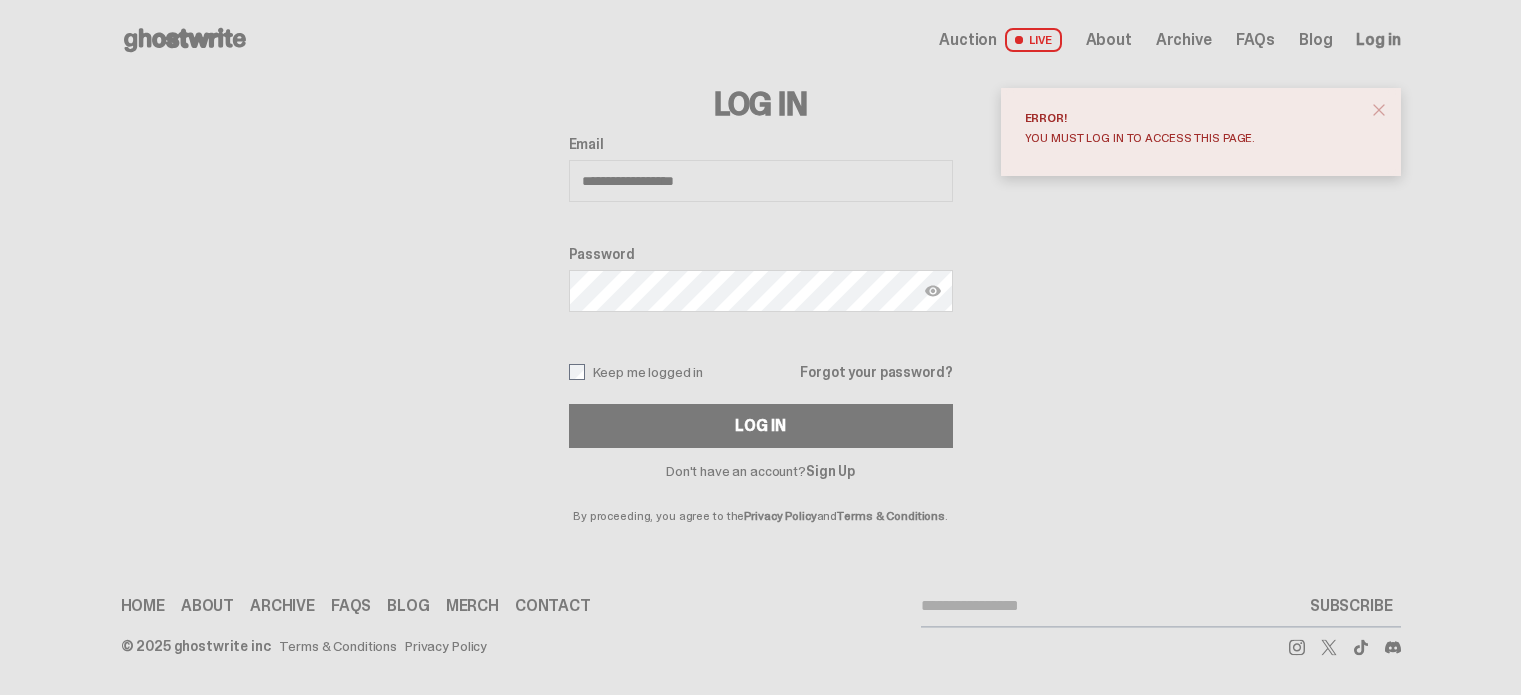 click on "Email
[EMAIL]
Password
Keep me logged in
Forgot your password?
Log In" at bounding box center (761, 292) 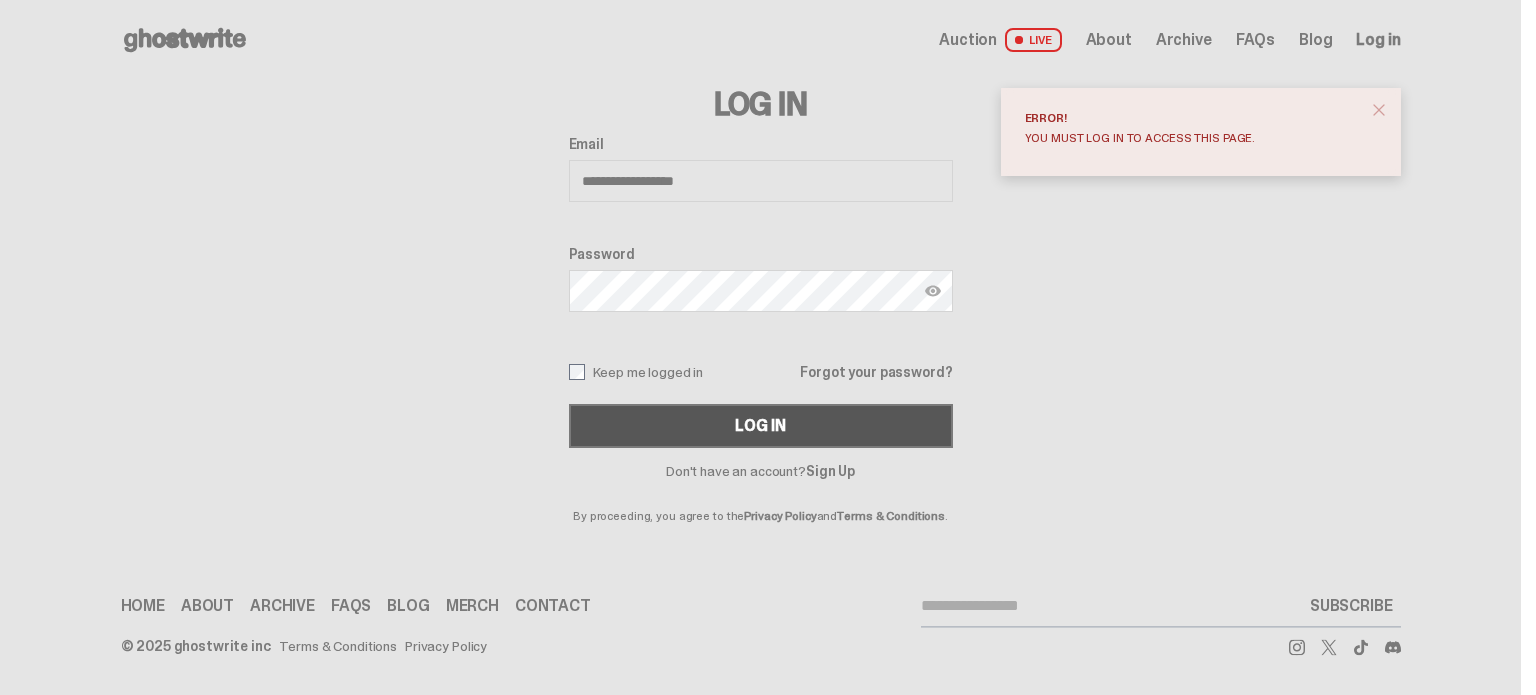 click on "Log In" at bounding box center (761, 426) 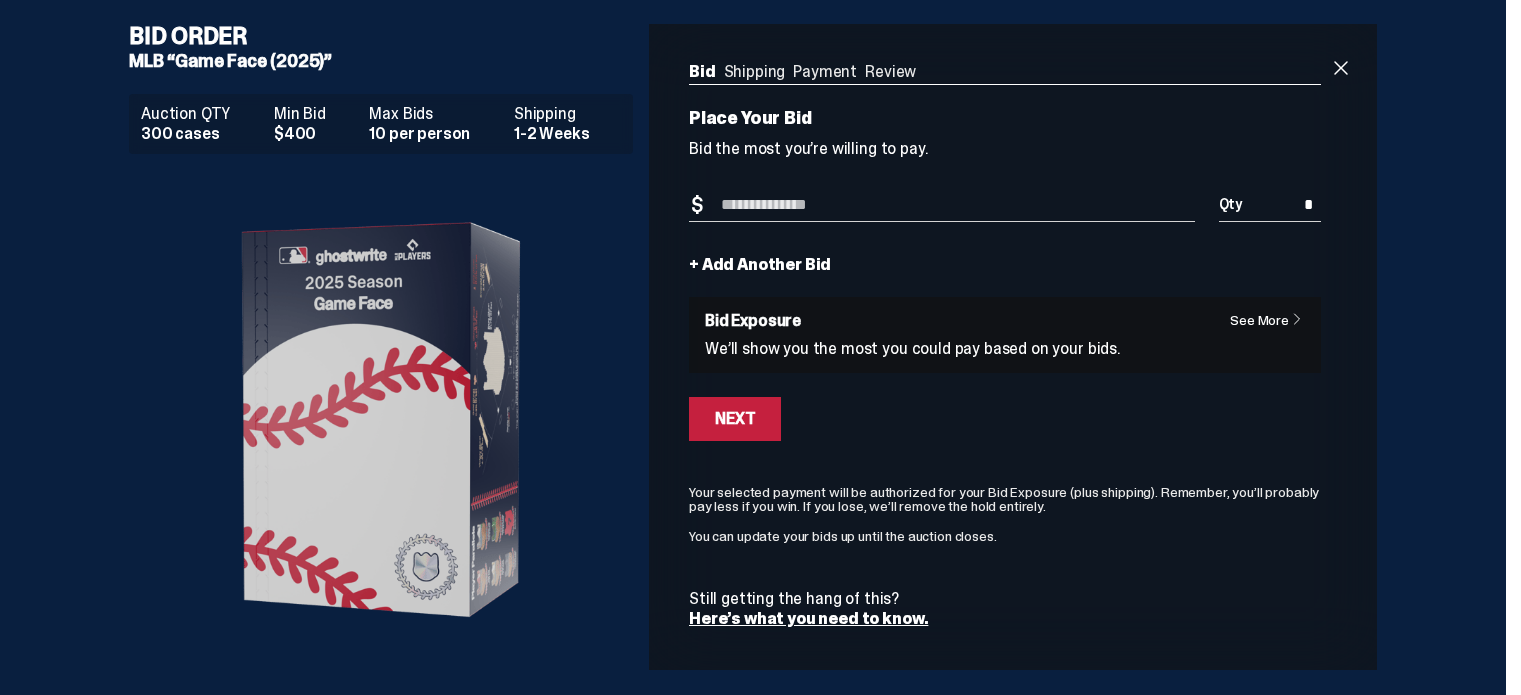 scroll, scrollTop: 0, scrollLeft: 0, axis: both 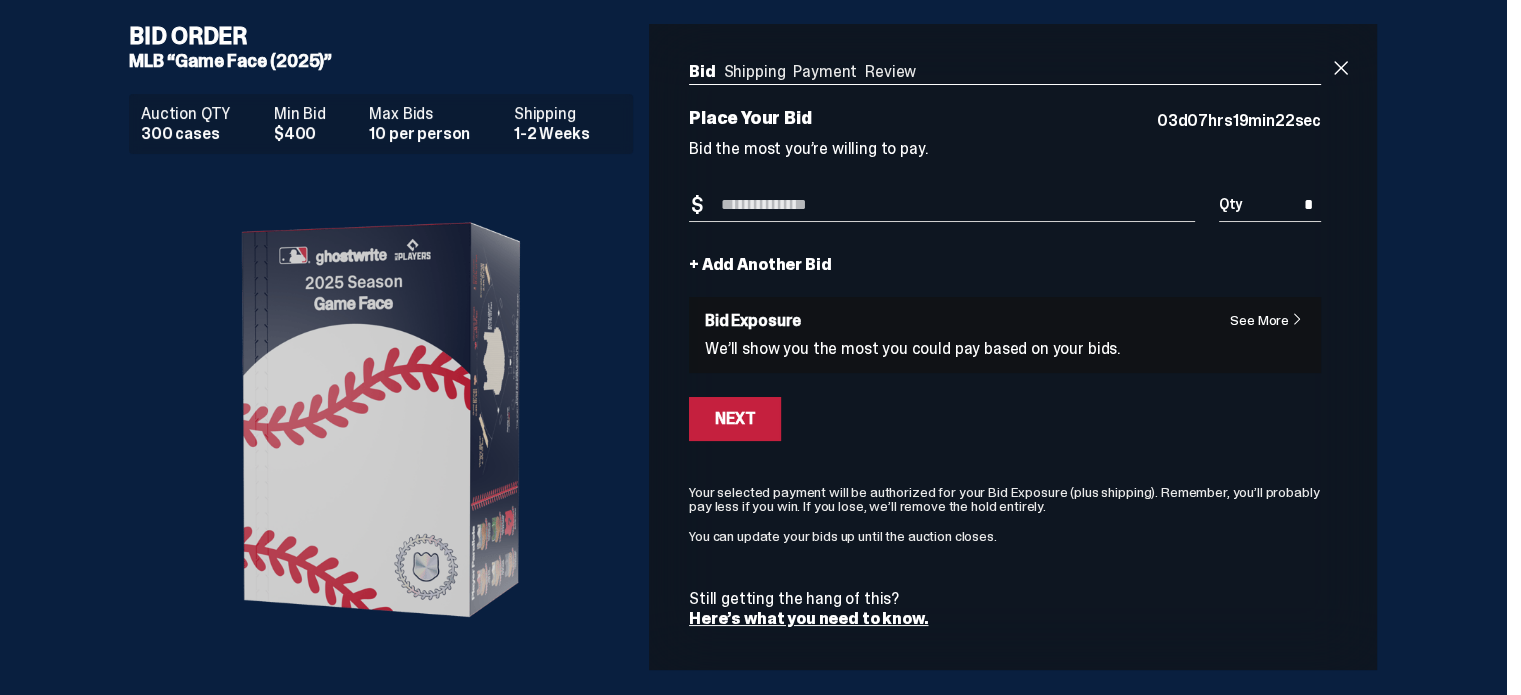click on "Bid Amount" at bounding box center (942, 205) 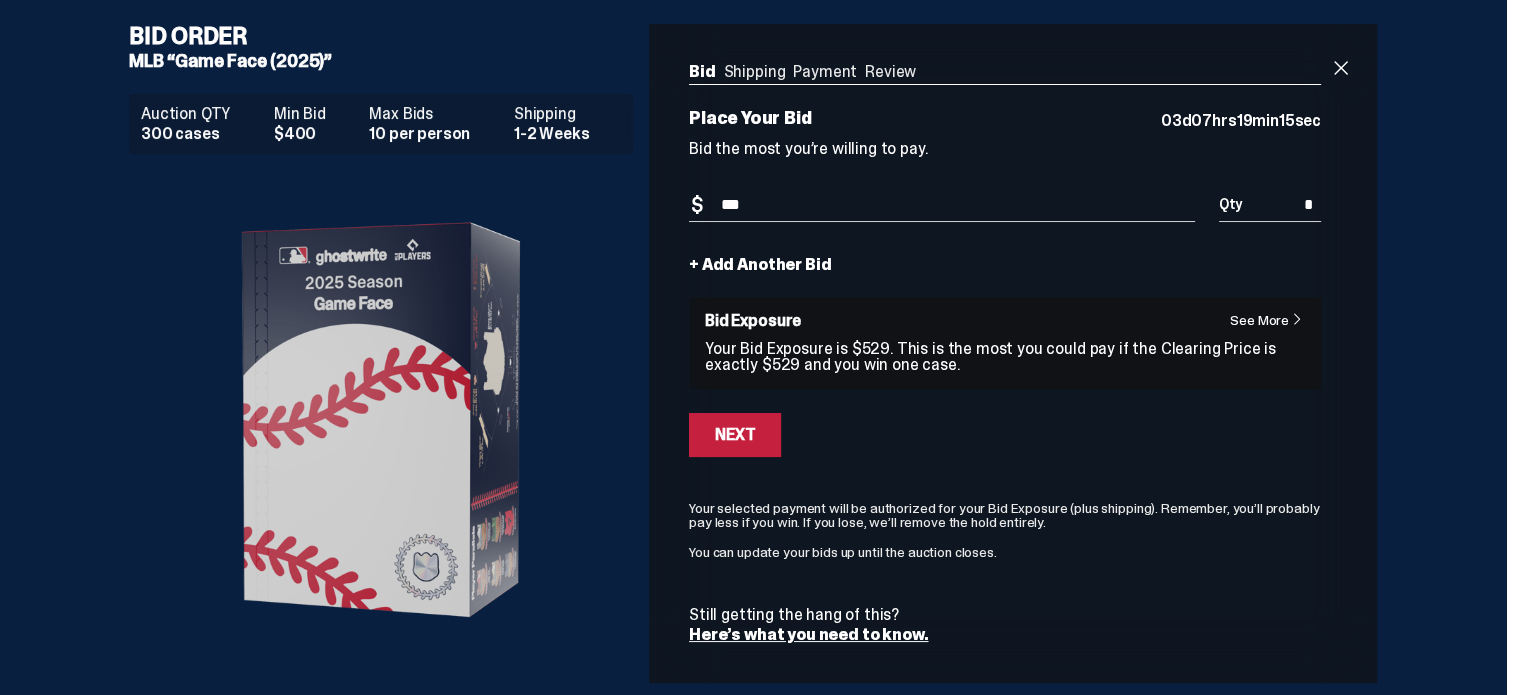 type on "***" 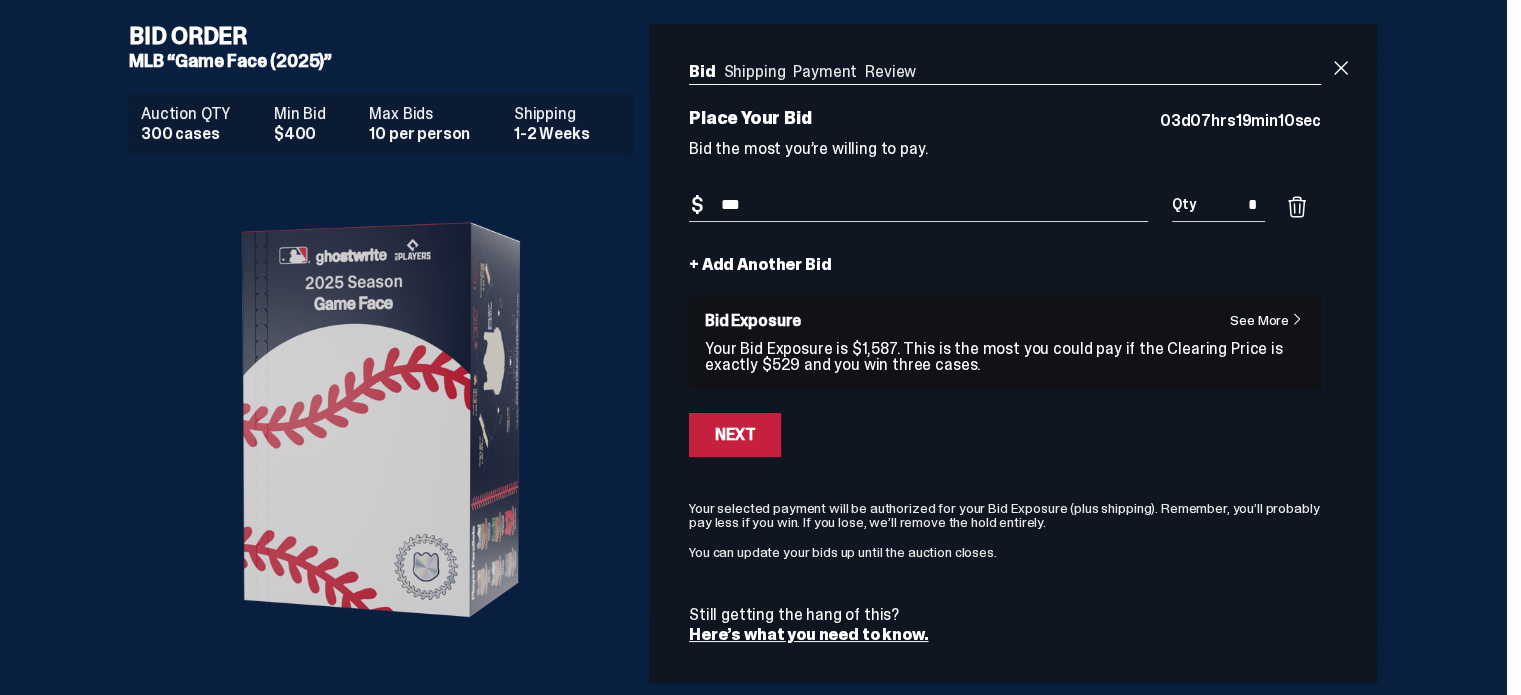 type on "*" 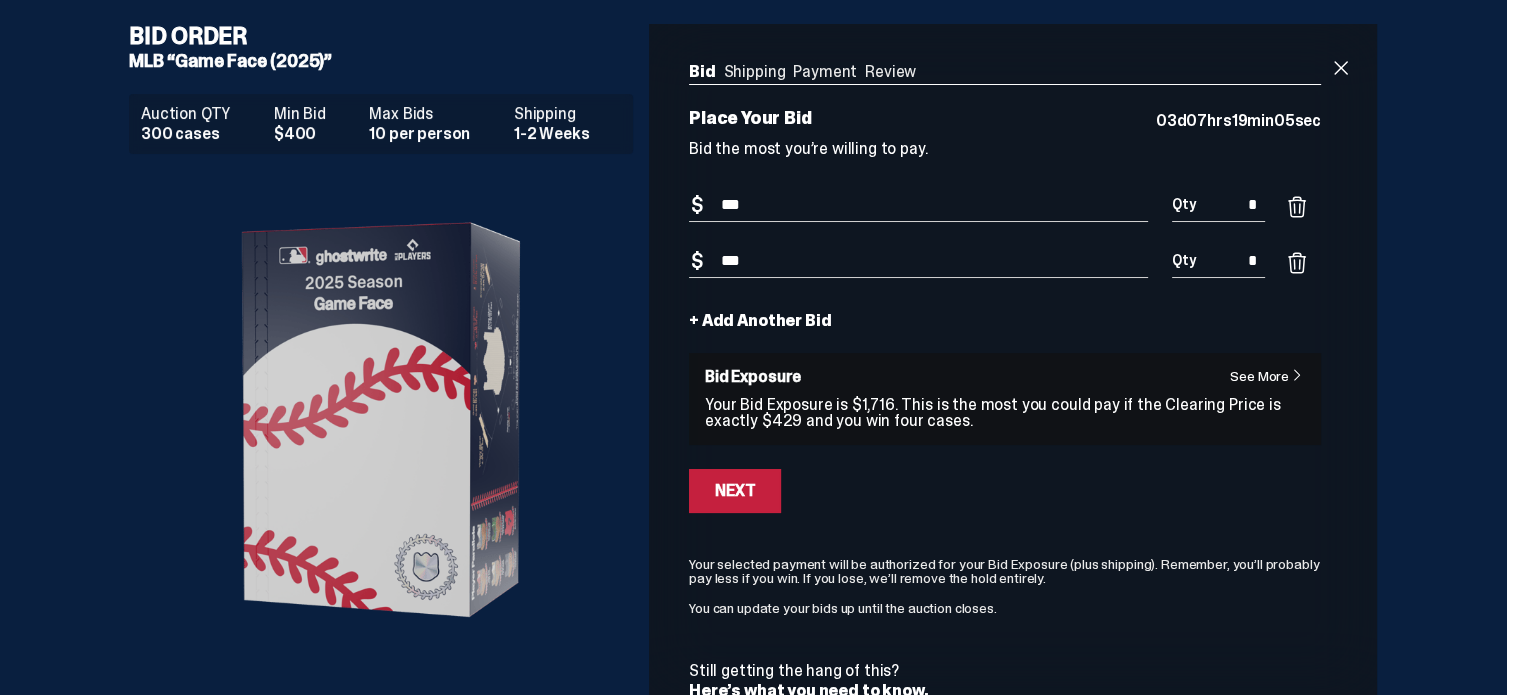 type on "***" 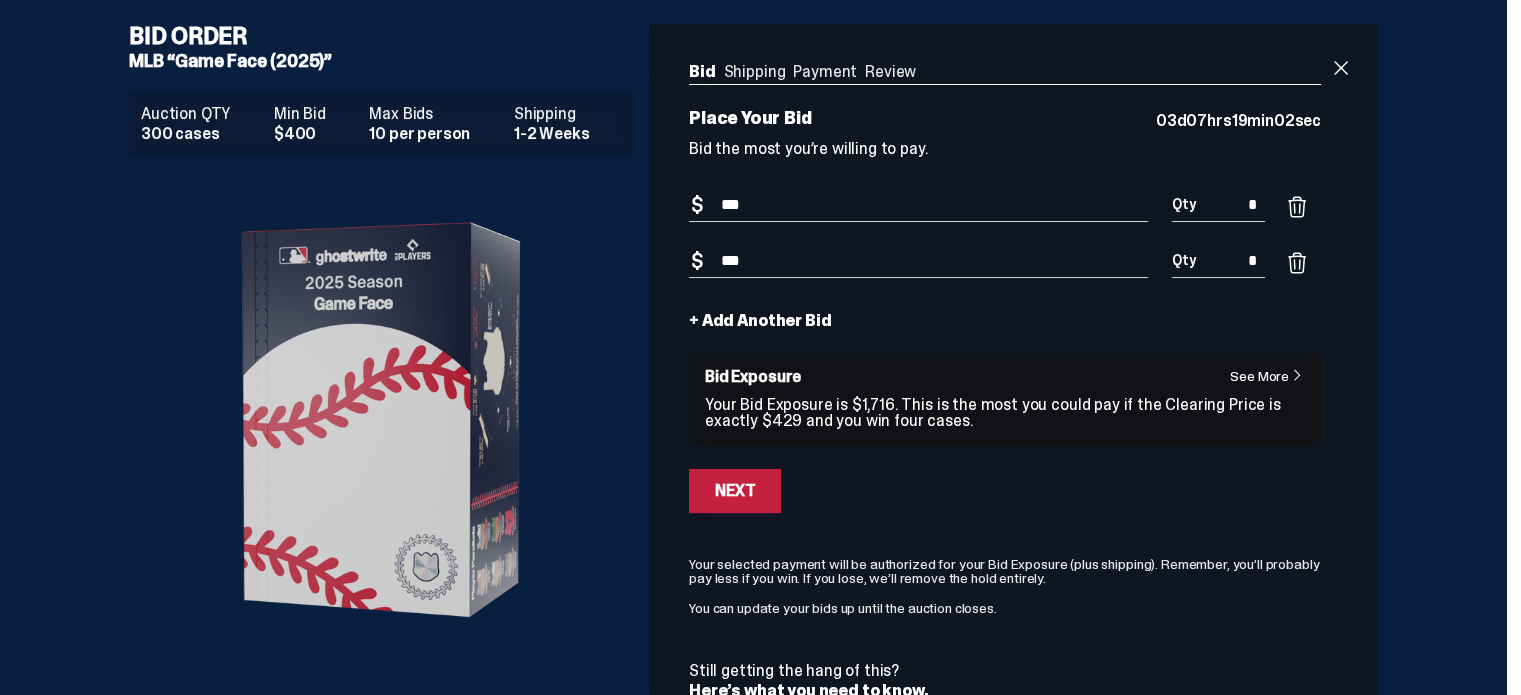 type on "*" 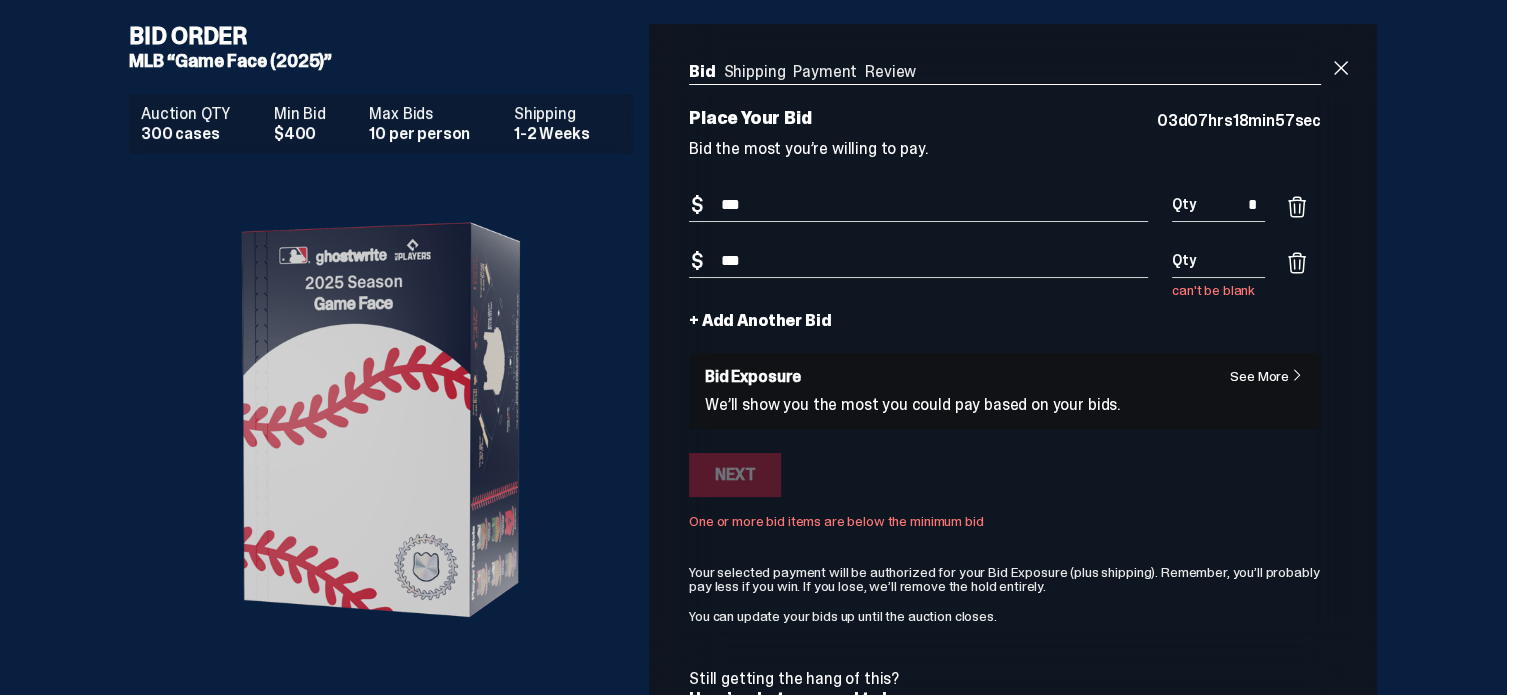 type on "*" 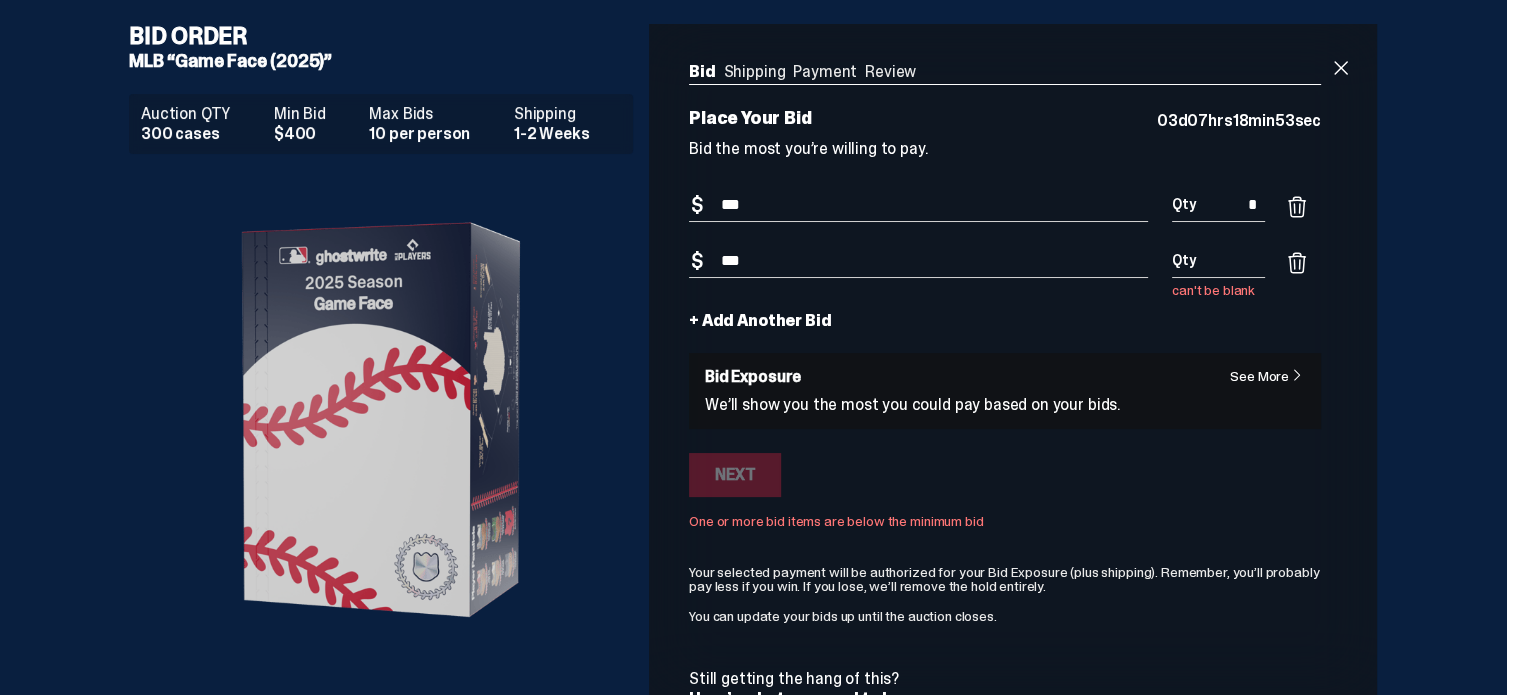 type on "*" 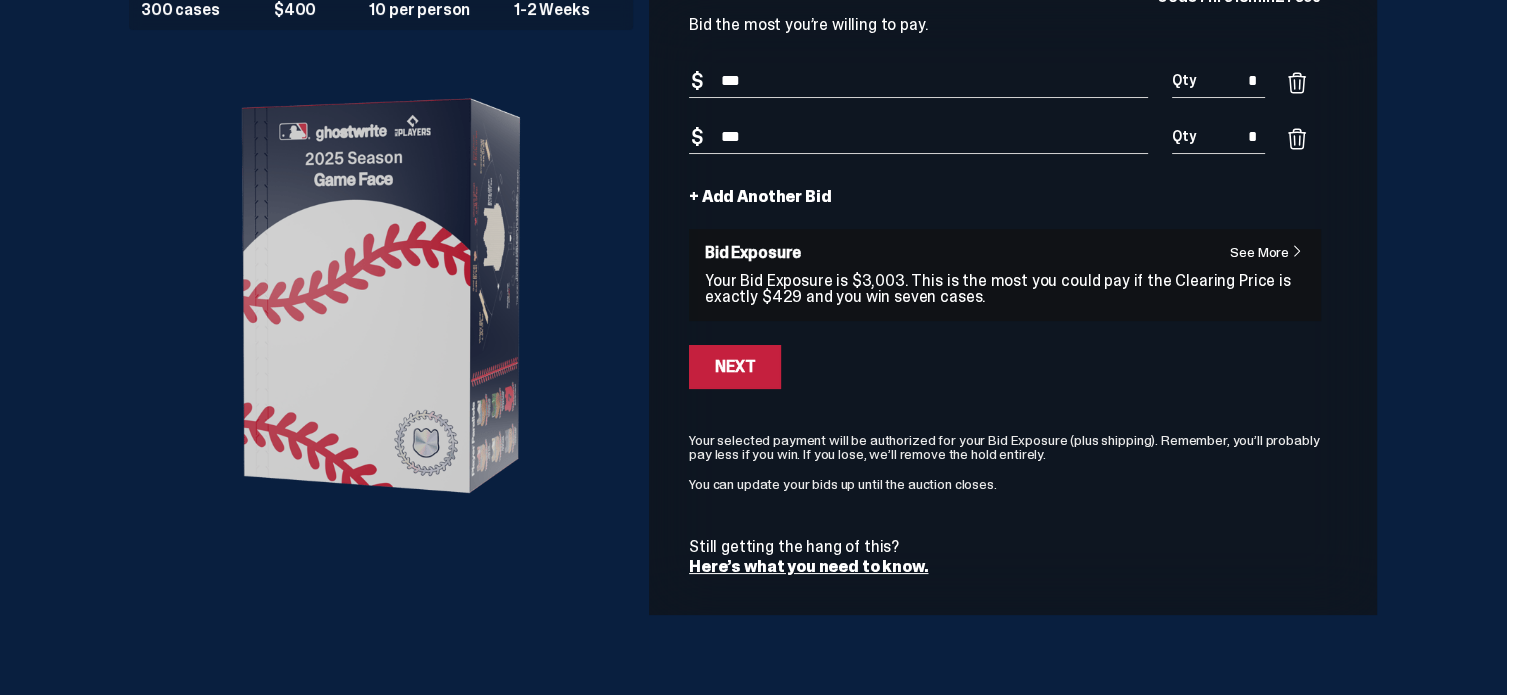 scroll, scrollTop: 128, scrollLeft: 0, axis: vertical 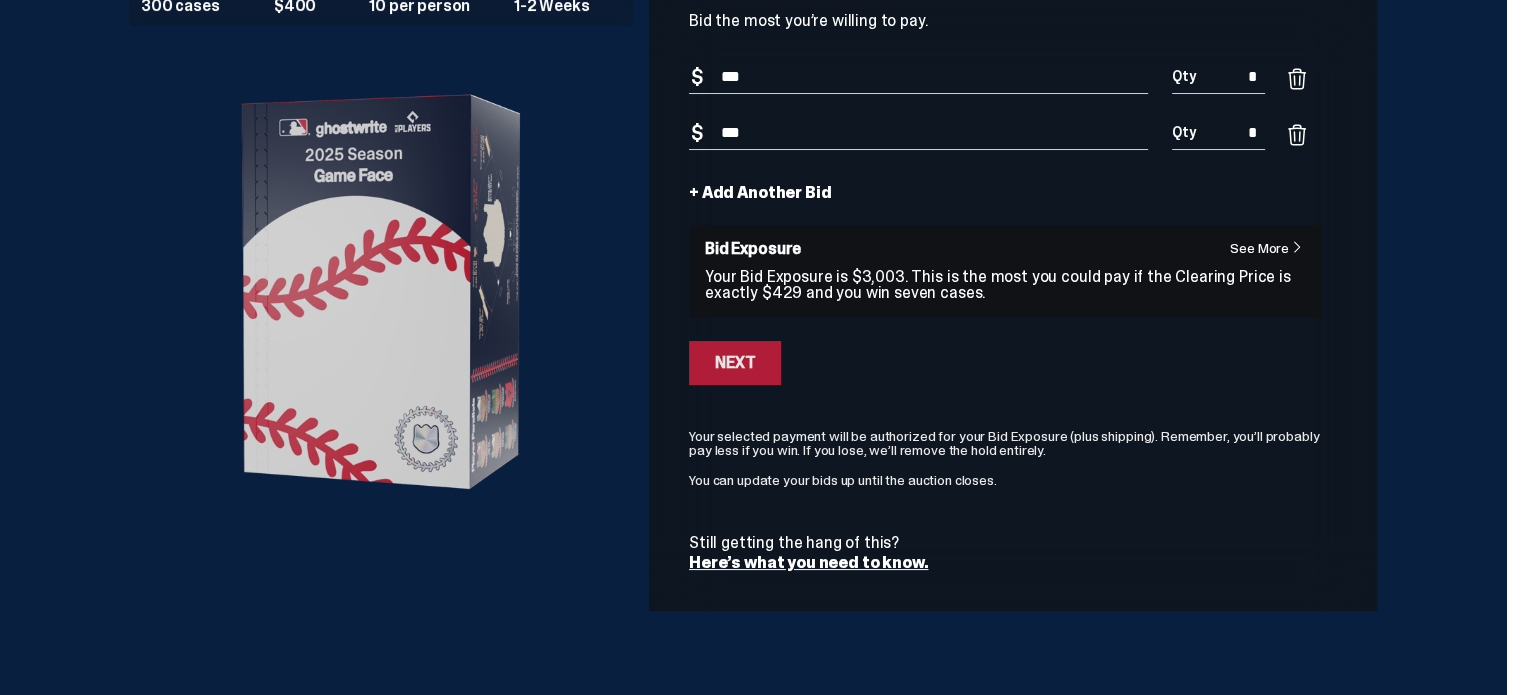 type on "*" 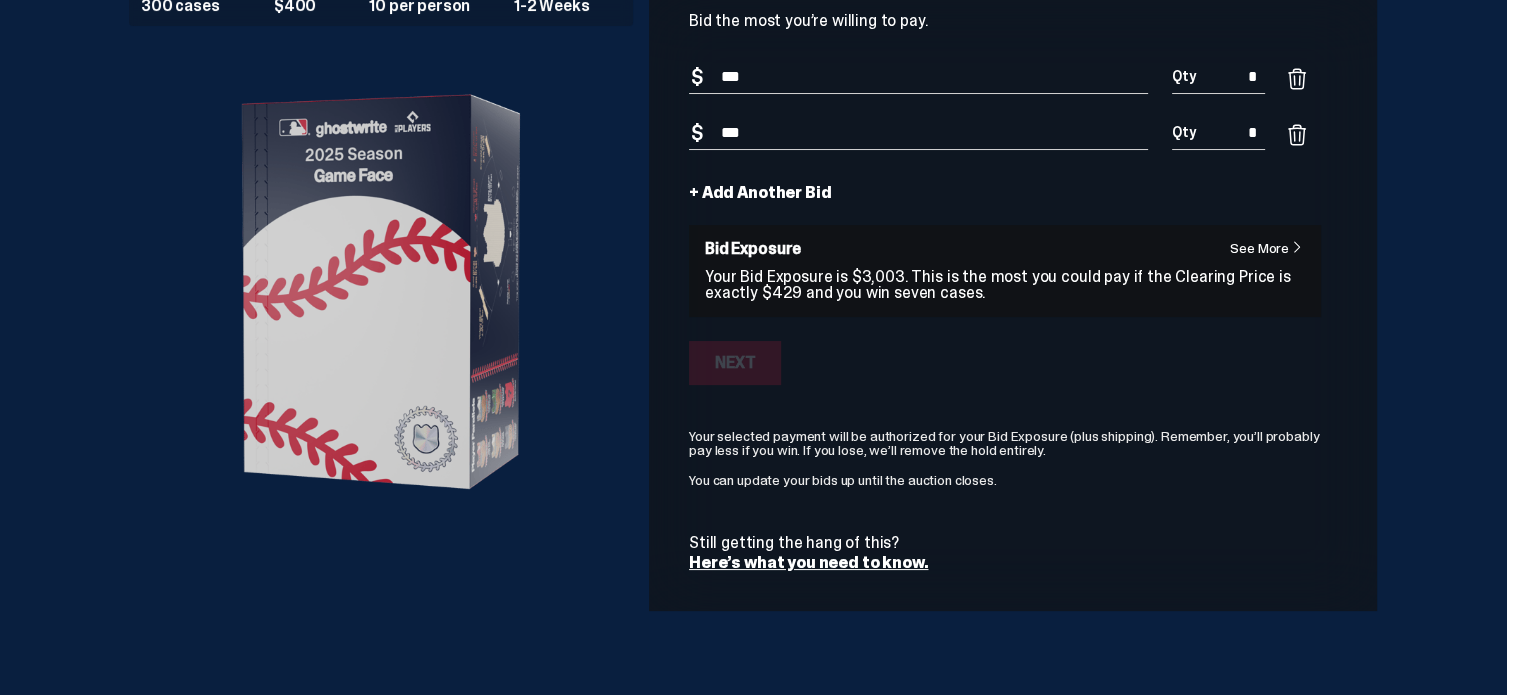 scroll, scrollTop: 60, scrollLeft: 0, axis: vertical 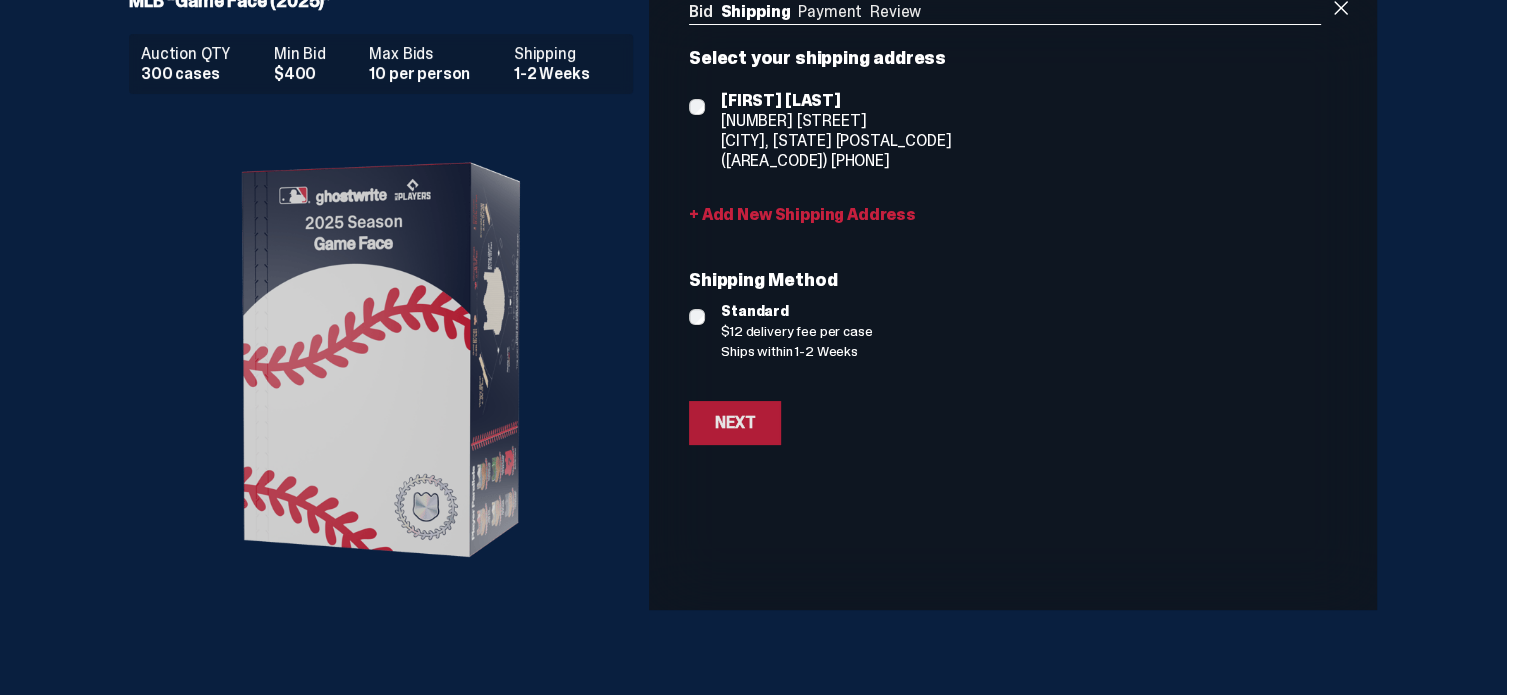 click on "Next" at bounding box center [735, 423] 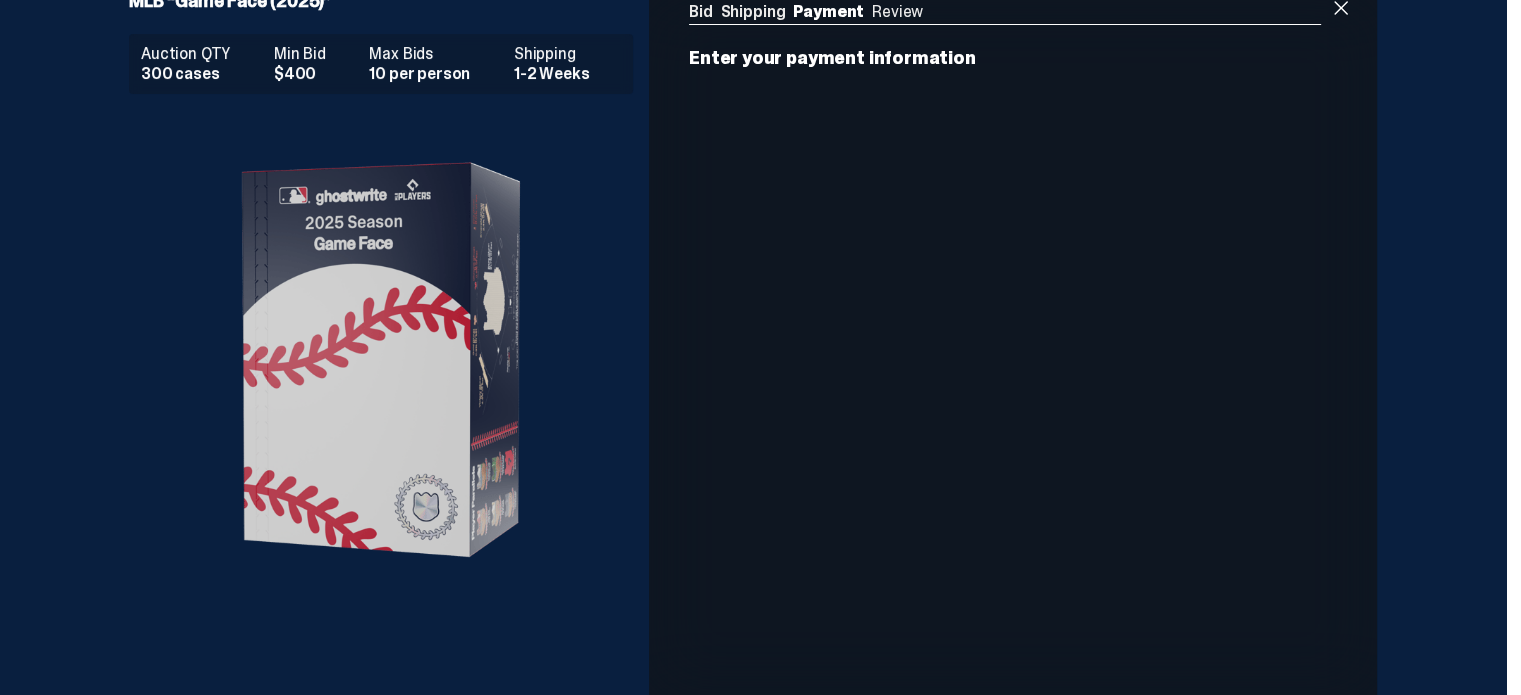 scroll, scrollTop: 0, scrollLeft: 0, axis: both 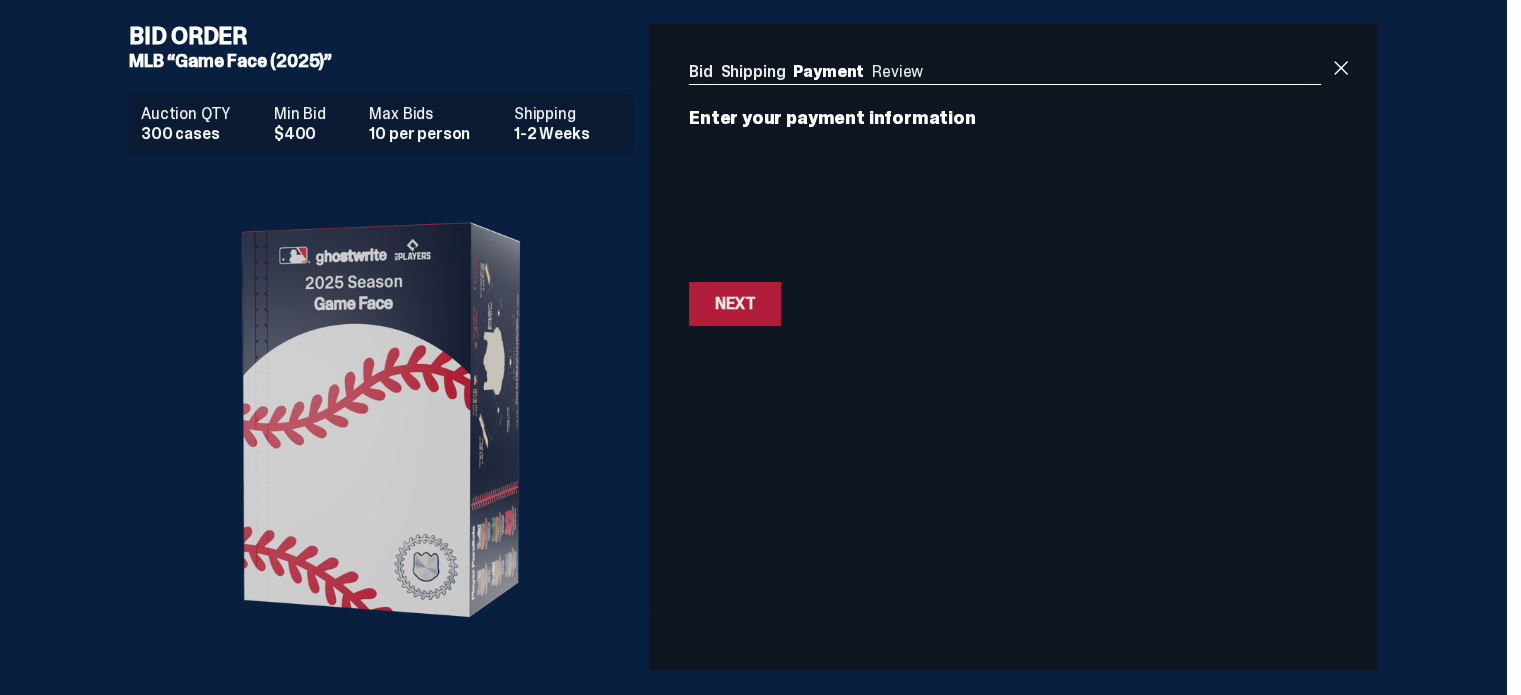 click on "Next" at bounding box center (735, 304) 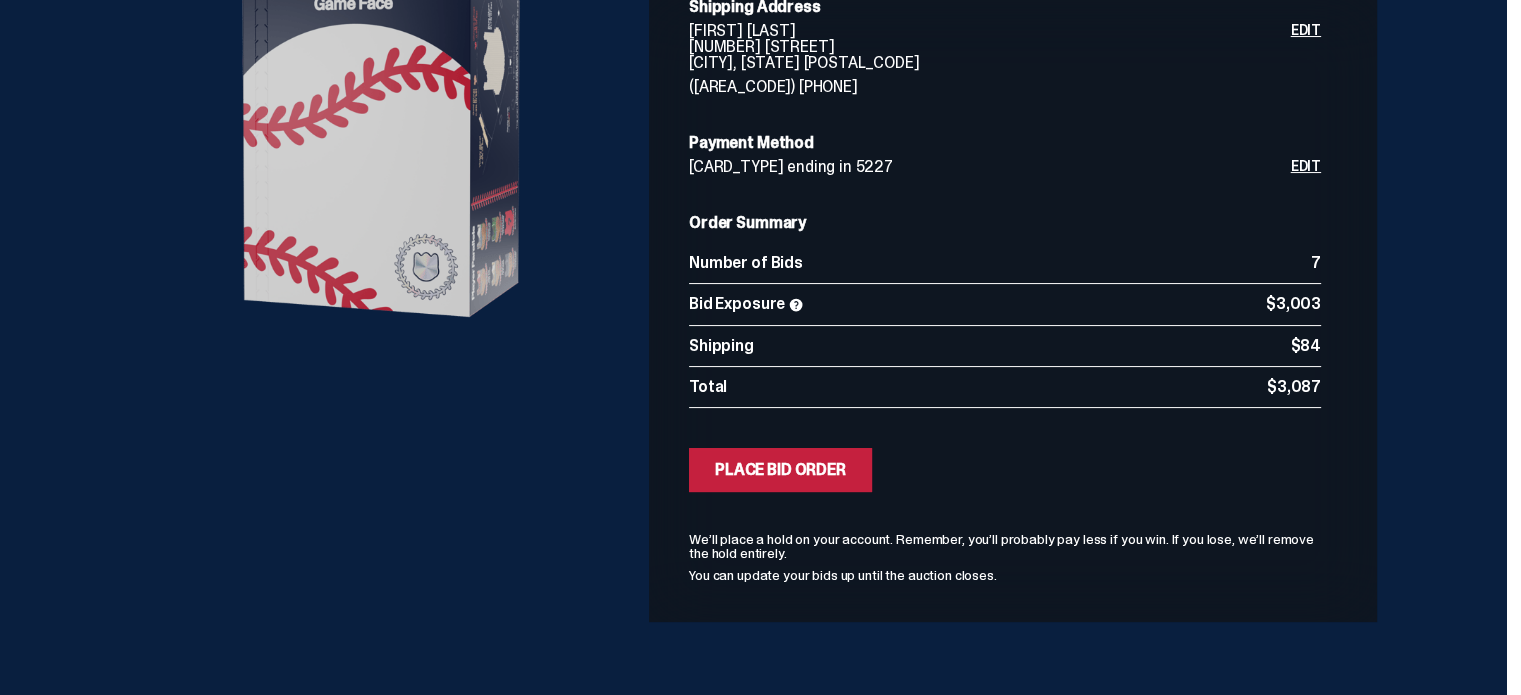 scroll, scrollTop: 311, scrollLeft: 0, axis: vertical 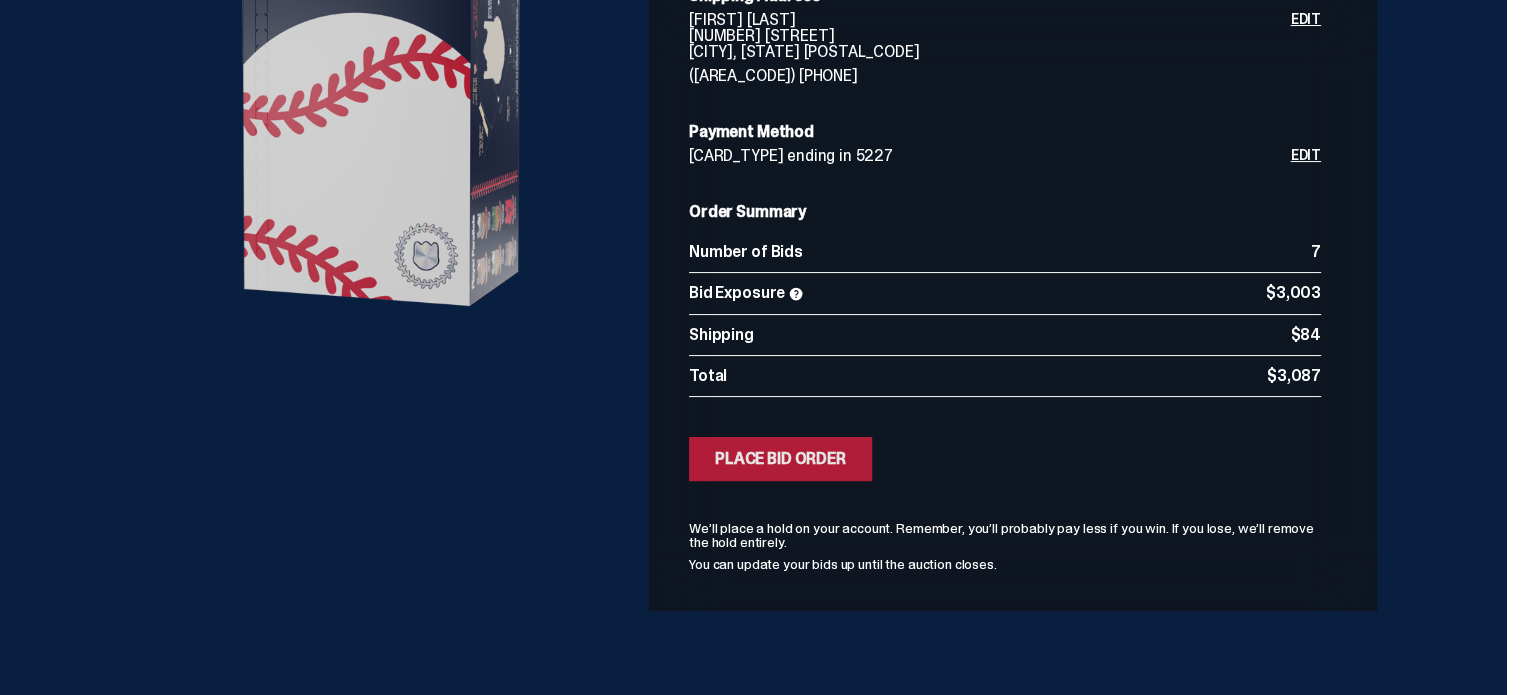 click on "Place Bid Order" at bounding box center [780, 459] 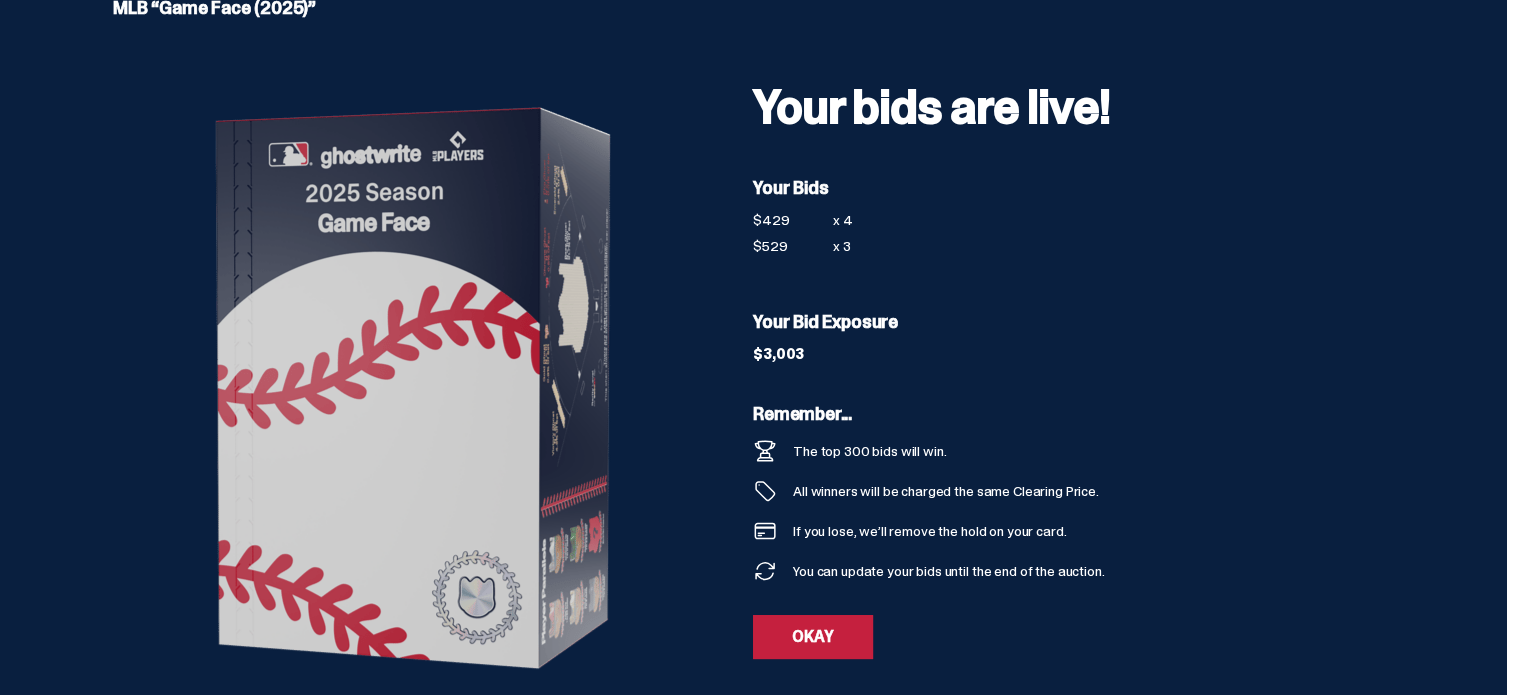 scroll, scrollTop: 101, scrollLeft: 0, axis: vertical 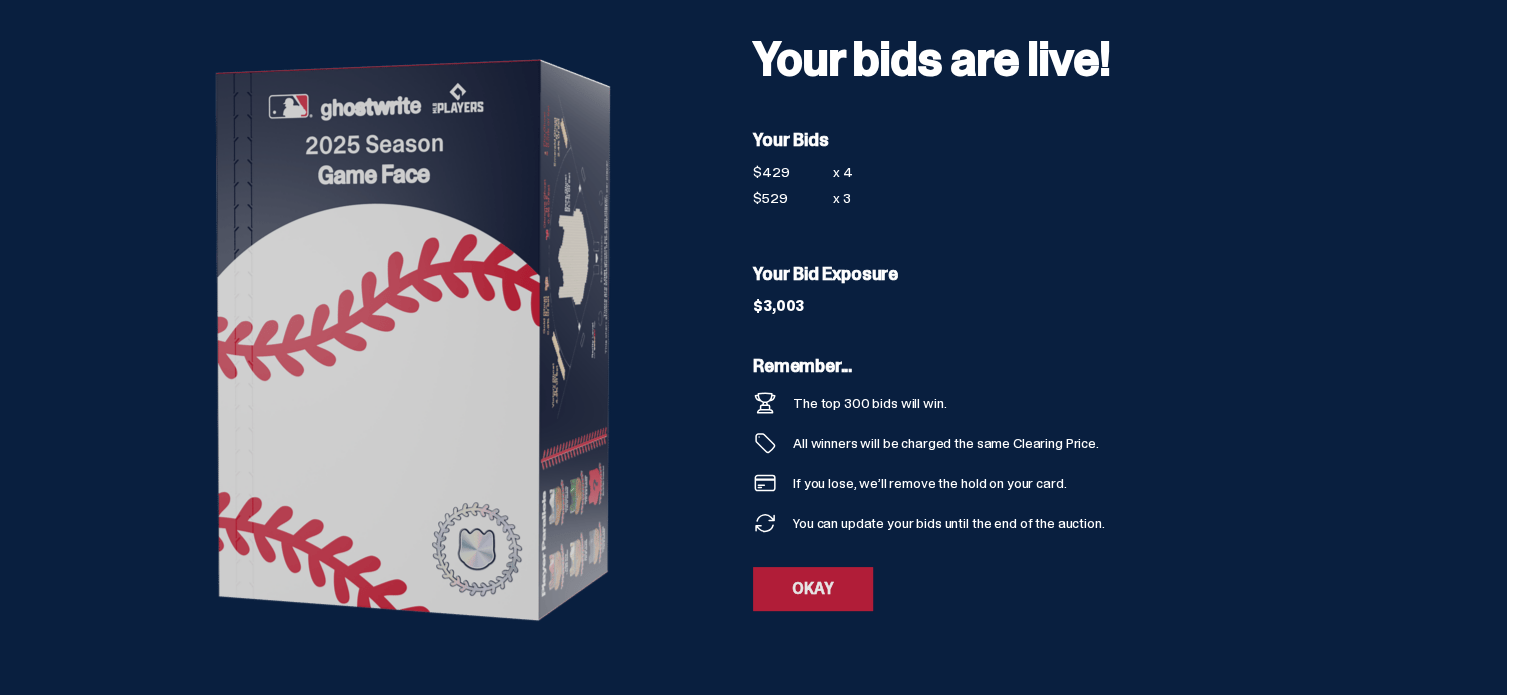 click on "OKAY" at bounding box center [813, 589] 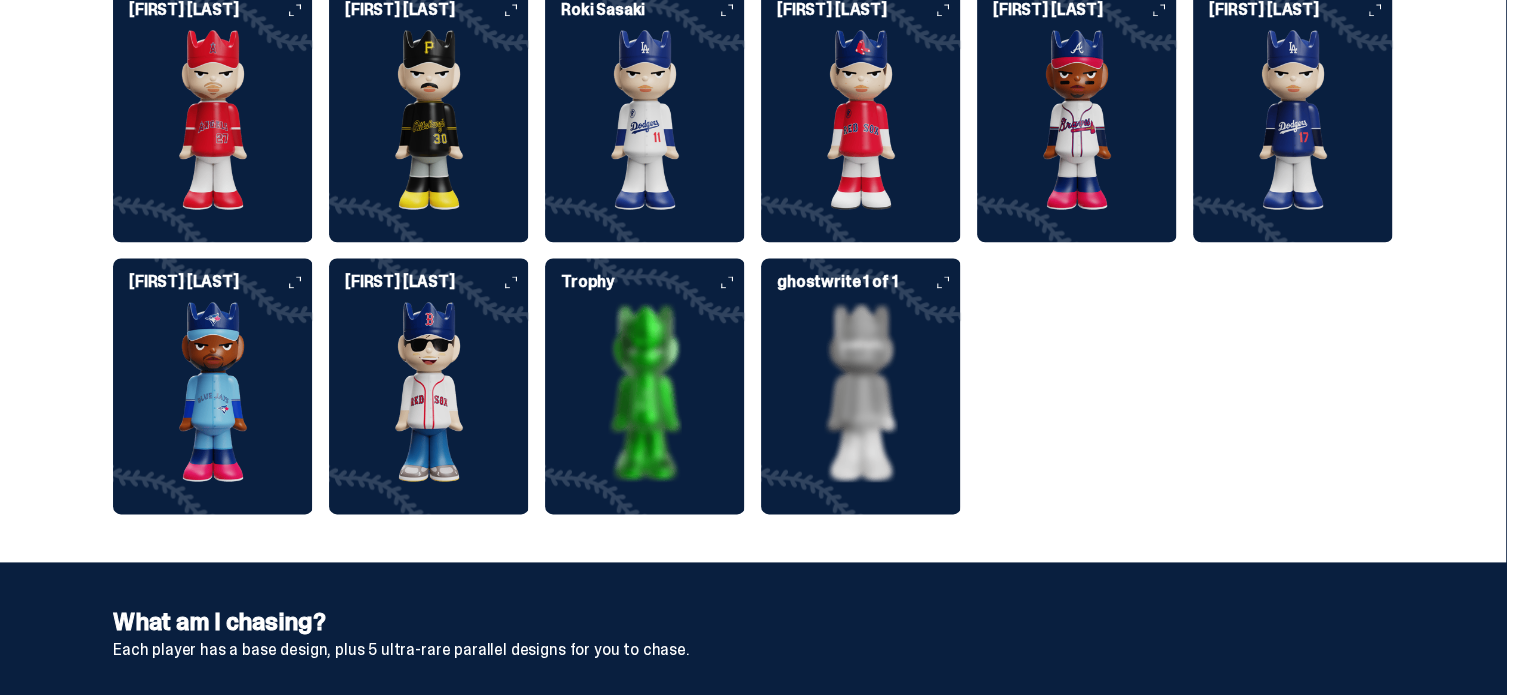 scroll, scrollTop: 0, scrollLeft: 0, axis: both 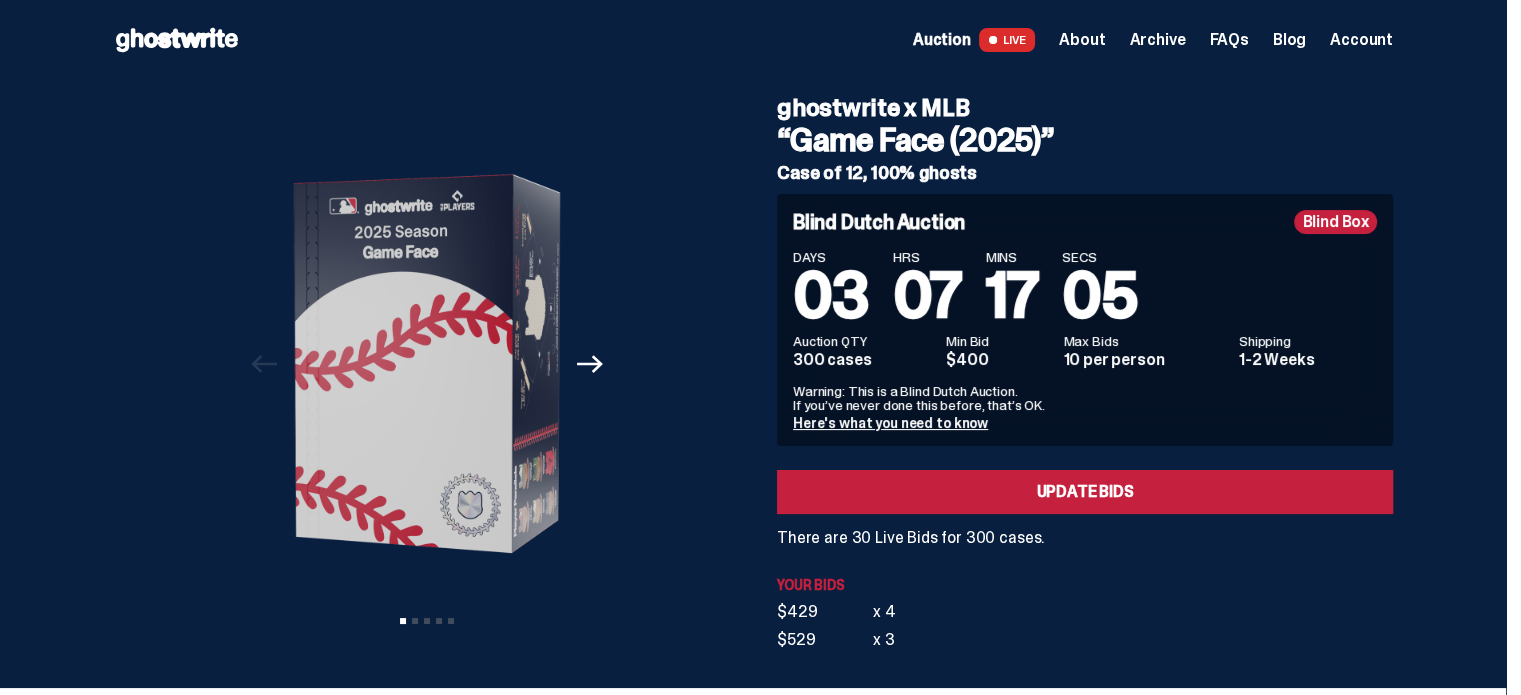 click on "Archive" at bounding box center (1157, 40) 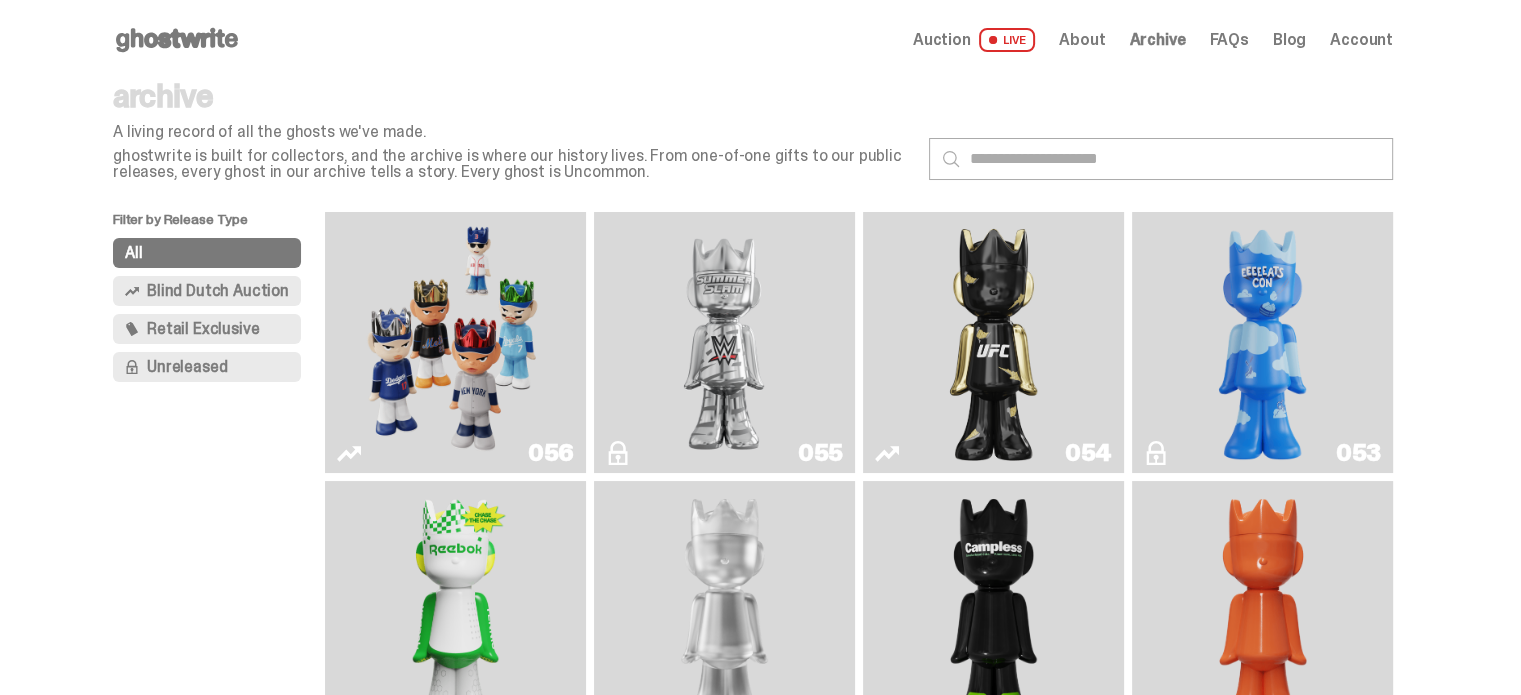 click at bounding box center (724, 342) 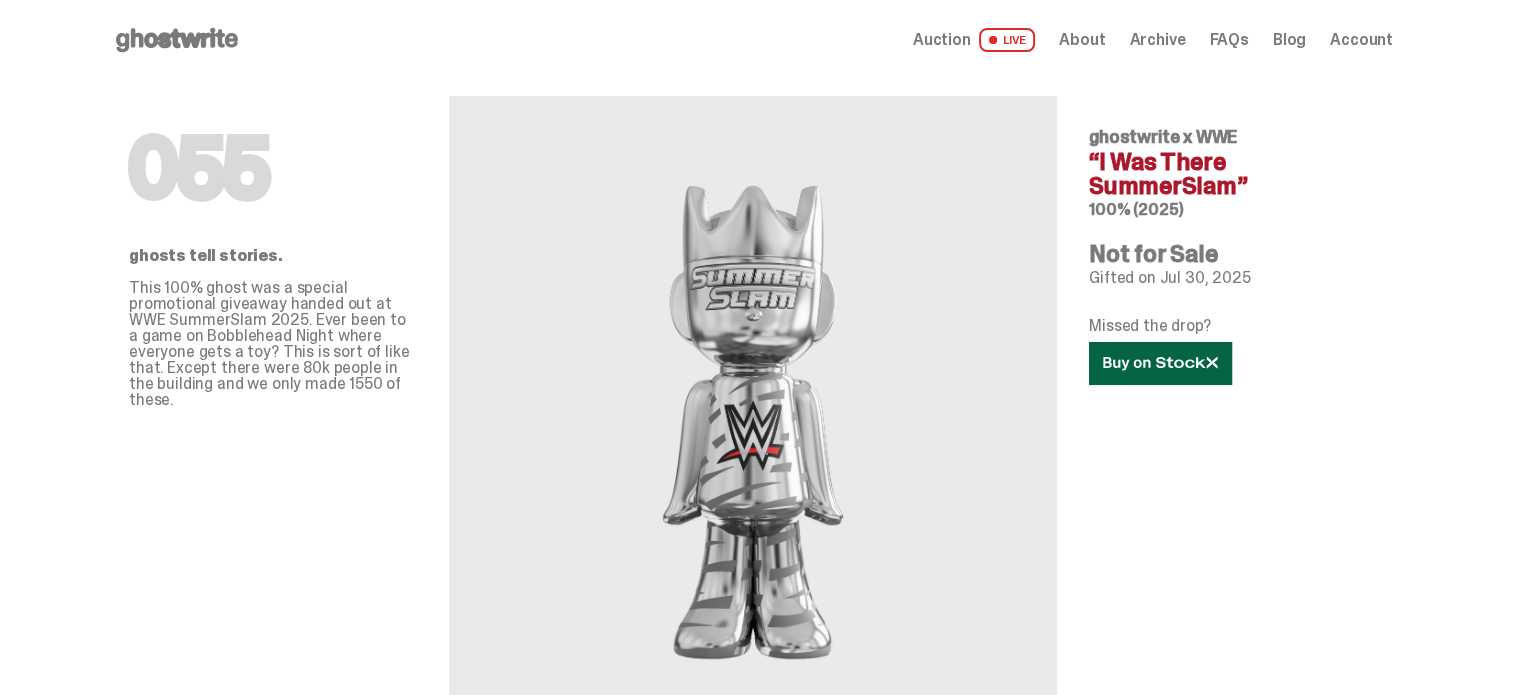 click 